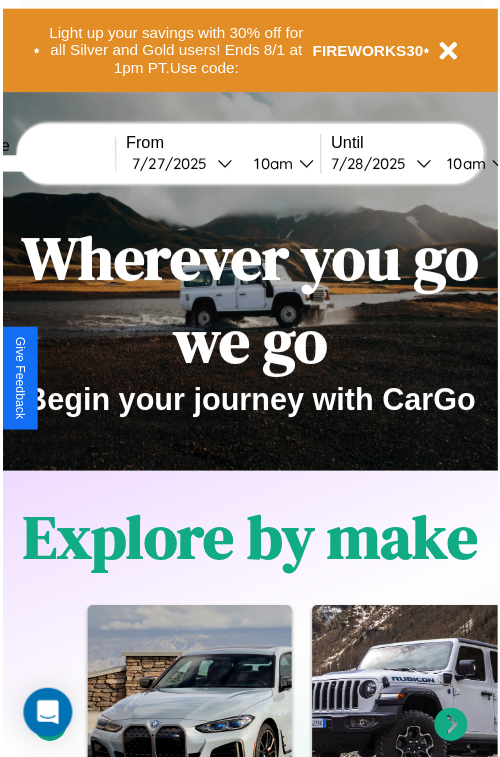 scroll, scrollTop: 0, scrollLeft: 0, axis: both 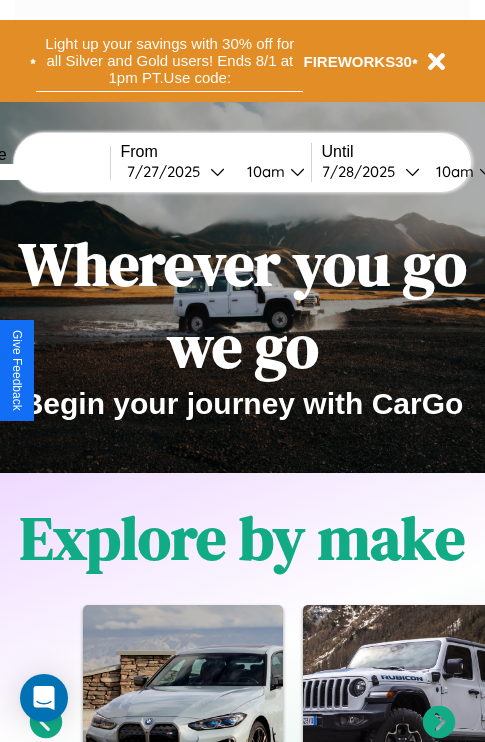 click on "Light up your savings with 30% off for all Silver and Gold users! Ends 8/1 at 1pm PT.  Use code:" at bounding box center [169, 61] 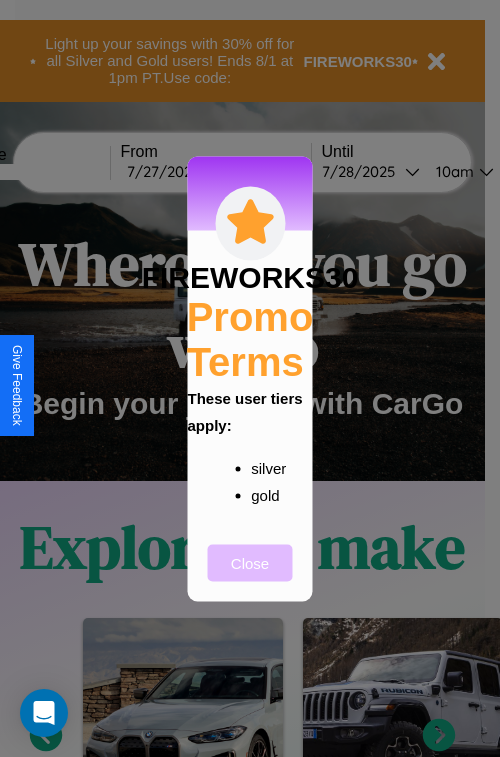 click on "Close" at bounding box center [250, 562] 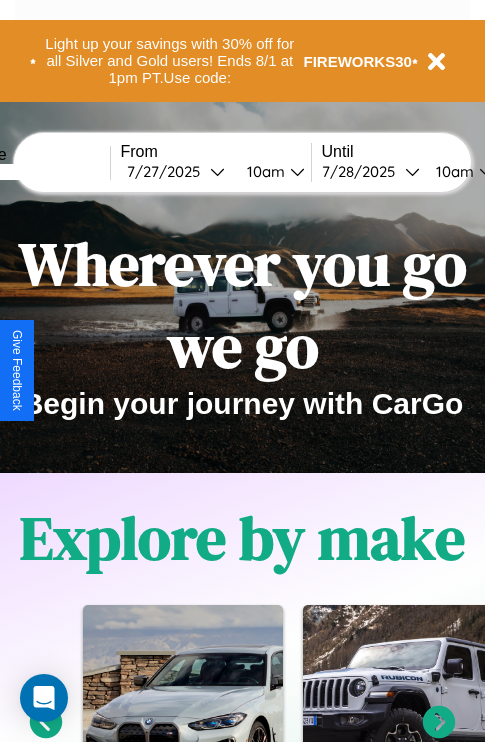 click at bounding box center [35, 172] 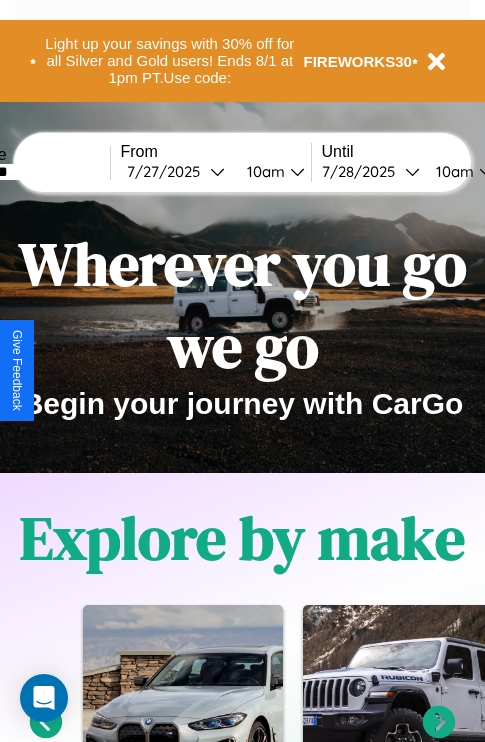 type on "********" 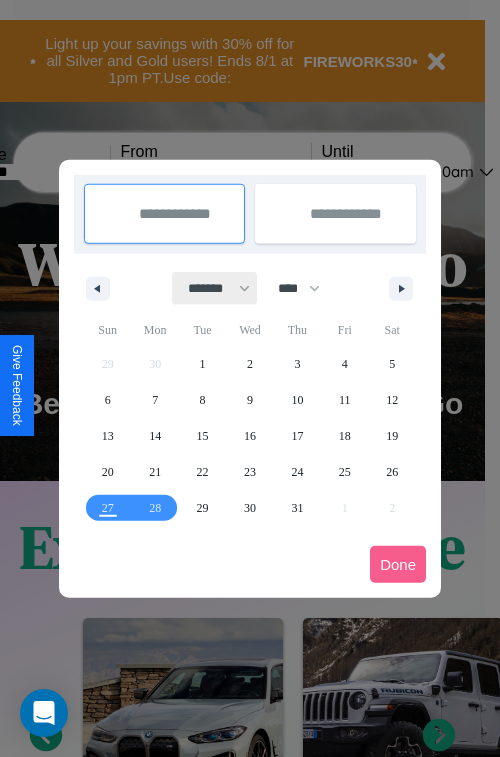 click on "******* ******** ***** ***** *** **** **** ****** ********* ******* ******** ********" at bounding box center [215, 288] 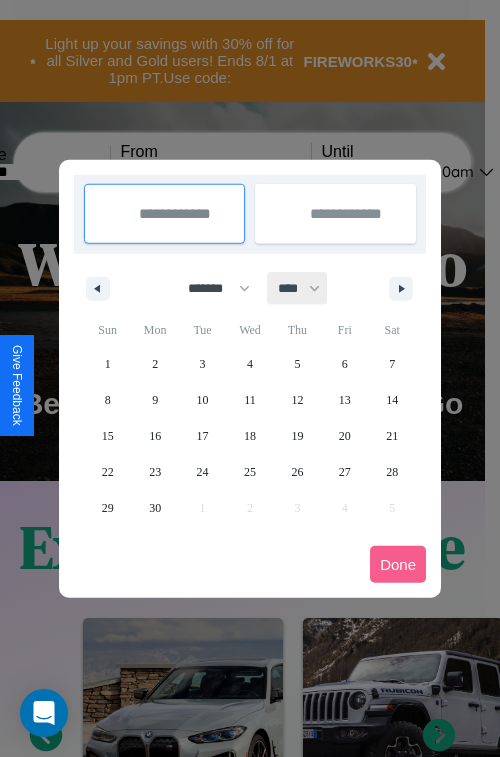 click on "**** **** **** **** **** **** **** **** **** **** **** **** **** **** **** **** **** **** **** **** **** **** **** **** **** **** **** **** **** **** **** **** **** **** **** **** **** **** **** **** **** **** **** **** **** **** **** **** **** **** **** **** **** **** **** **** **** **** **** **** **** **** **** **** **** **** **** **** **** **** **** **** **** **** **** **** **** **** **** **** **** **** **** **** **** **** **** **** **** **** **** **** **** **** **** **** **** **** **** **** **** **** **** **** **** **** **** **** **** **** **** **** **** **** **** **** **** **** **** **** ****" at bounding box center (298, 288) 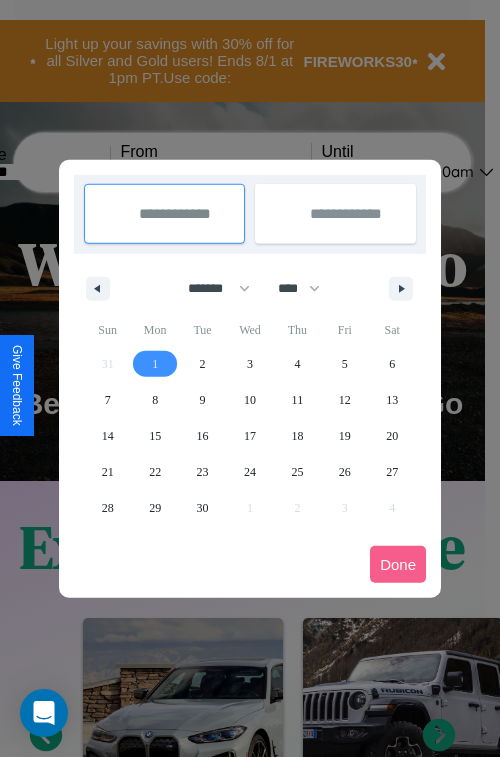 click on "1" at bounding box center (155, 364) 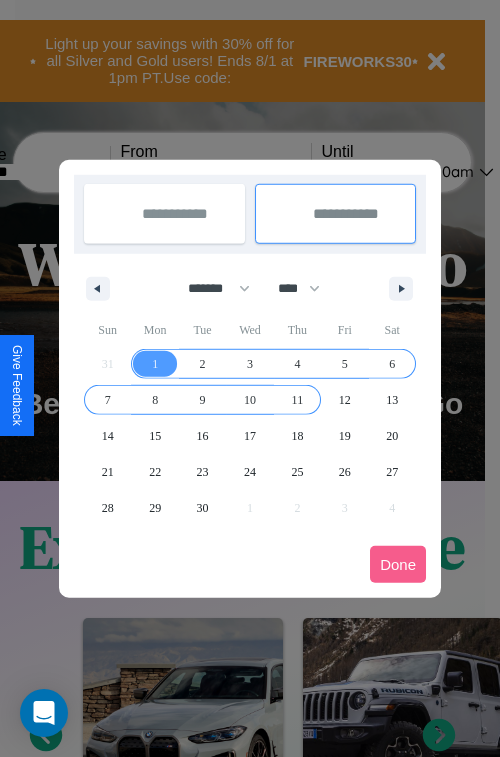 click on "11" at bounding box center [298, 400] 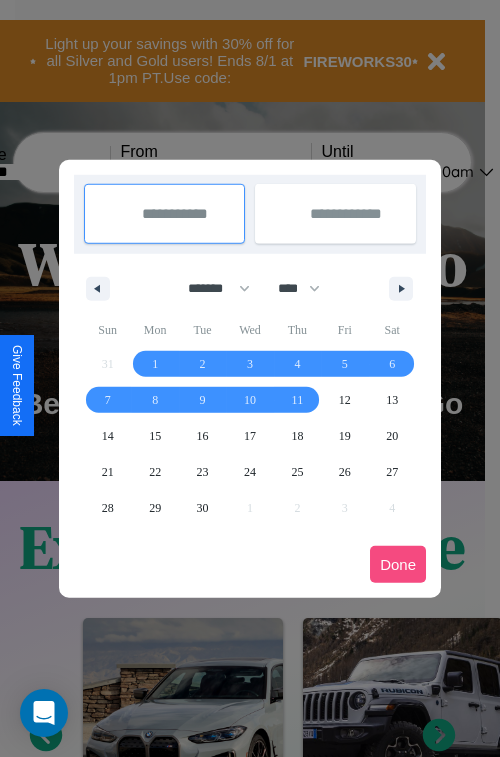 click on "Done" at bounding box center [398, 564] 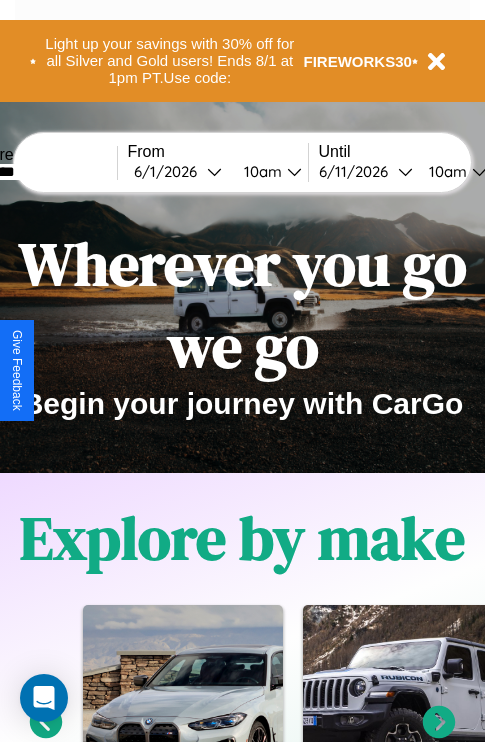 click on "10am" at bounding box center [260, 171] 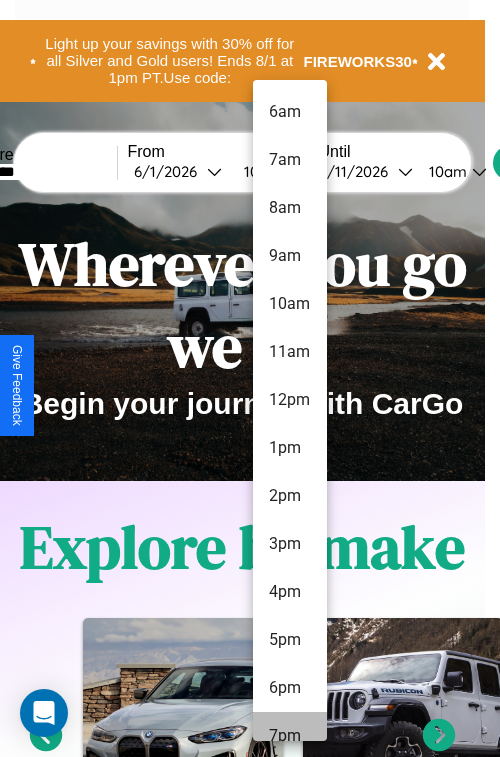 click on "7pm" at bounding box center [290, 736] 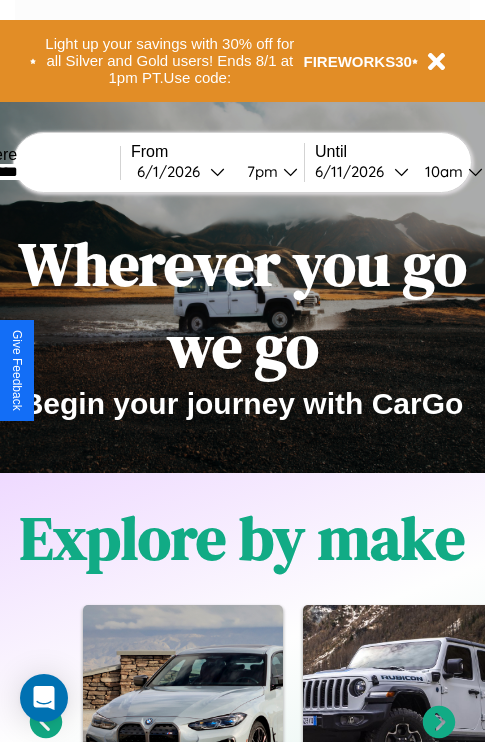 click on "10am" at bounding box center [441, 171] 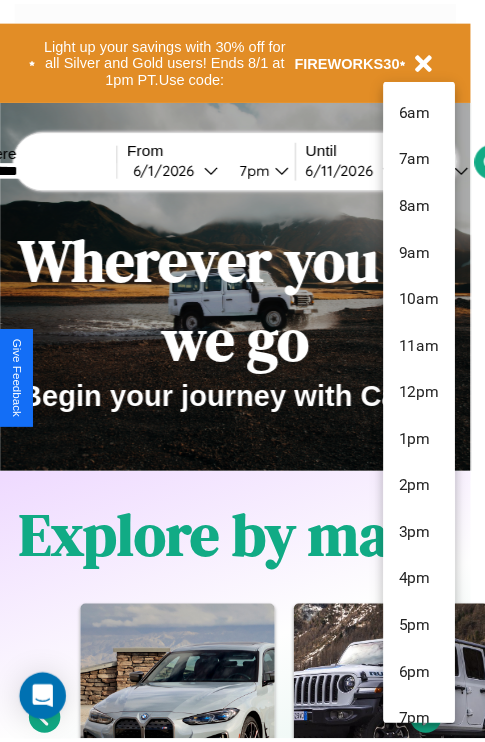 scroll, scrollTop: 115, scrollLeft: 0, axis: vertical 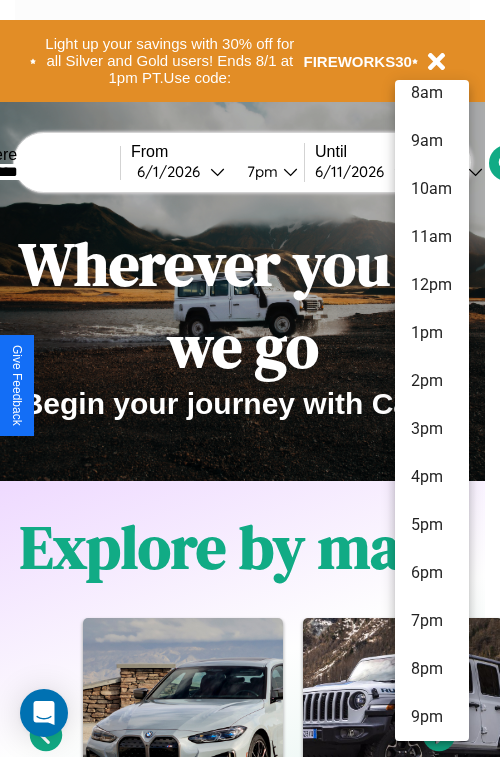 click on "9pm" at bounding box center (432, 717) 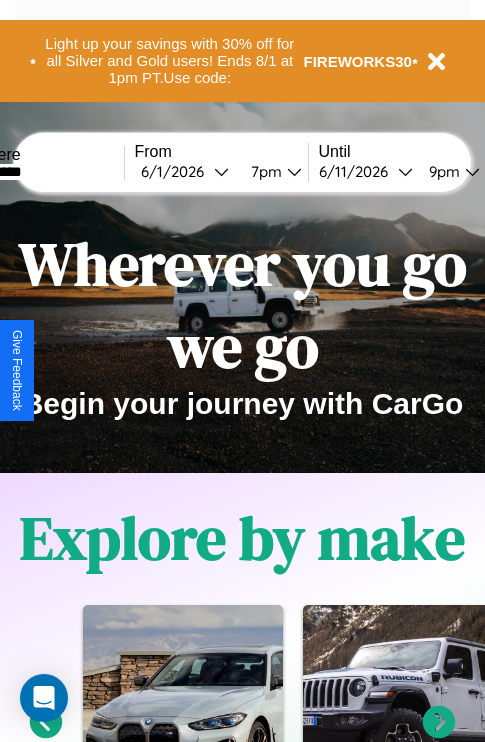 scroll, scrollTop: 0, scrollLeft: 62, axis: horizontal 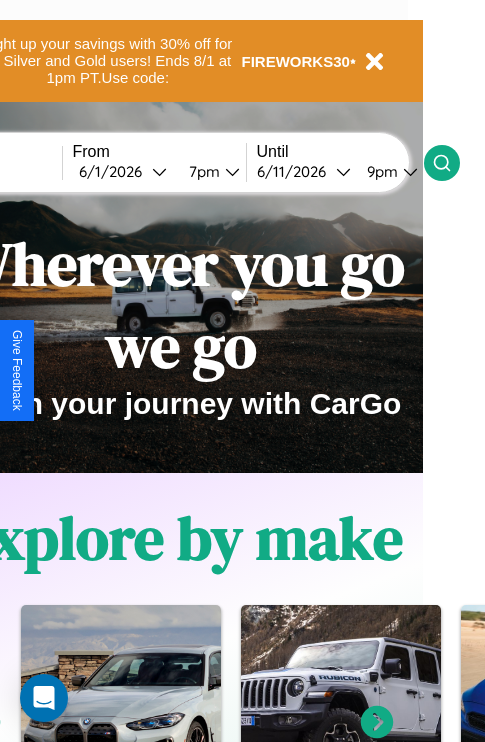 click 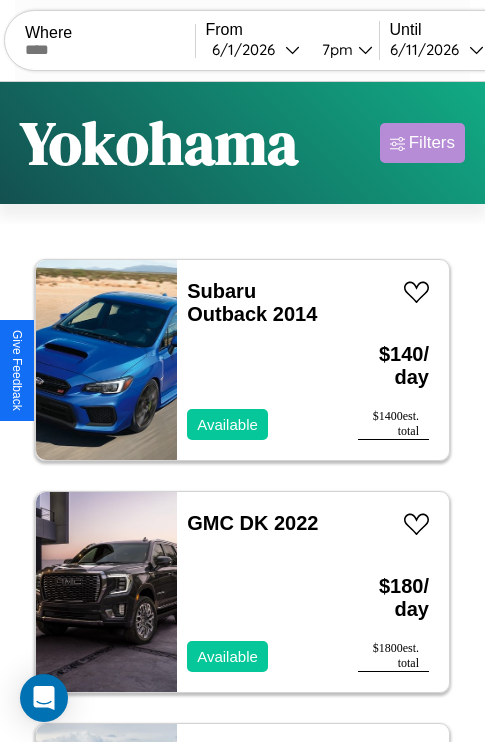 click on "Filters" at bounding box center [432, 143] 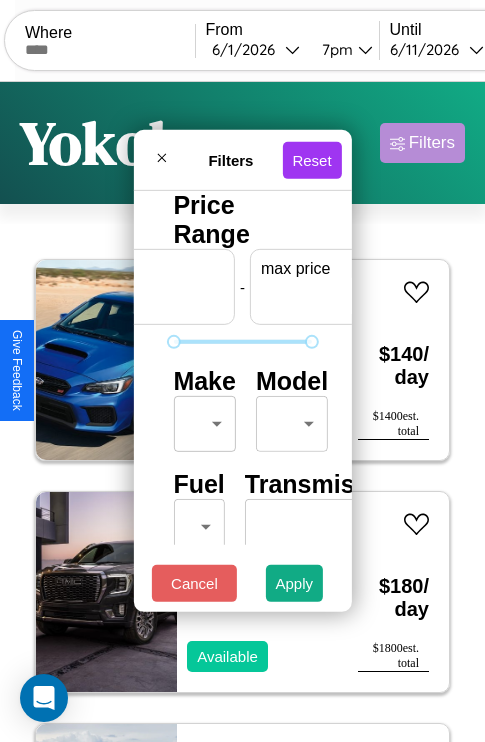 scroll, scrollTop: 0, scrollLeft: 124, axis: horizontal 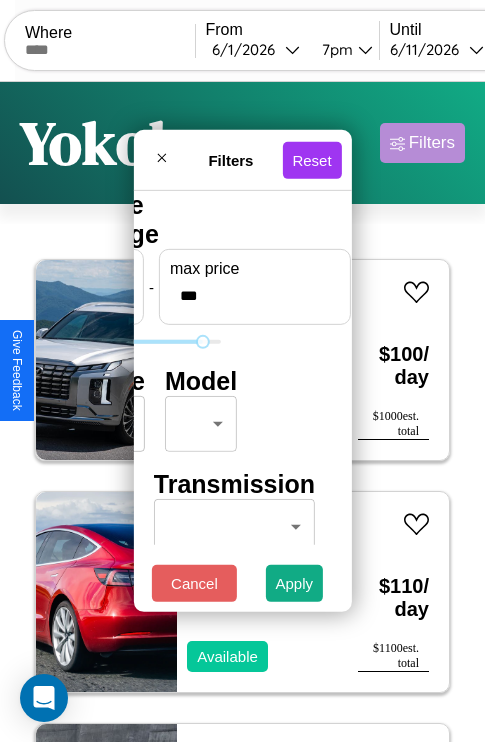 type on "***" 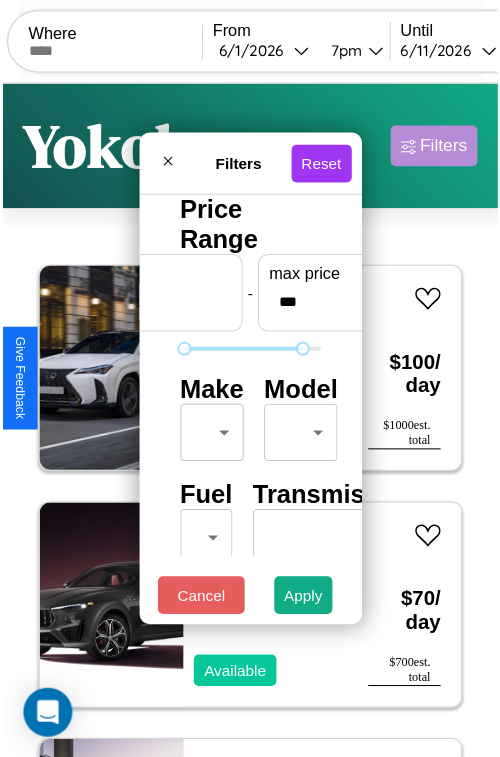scroll, scrollTop: 59, scrollLeft: 0, axis: vertical 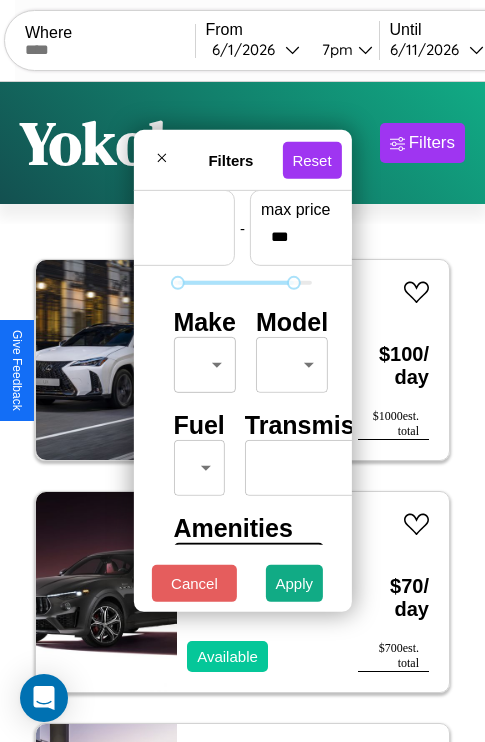 type on "**" 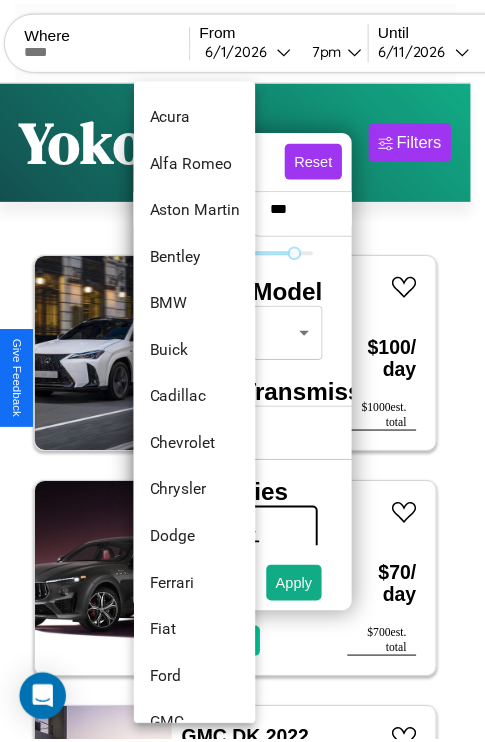 scroll, scrollTop: 134, scrollLeft: 0, axis: vertical 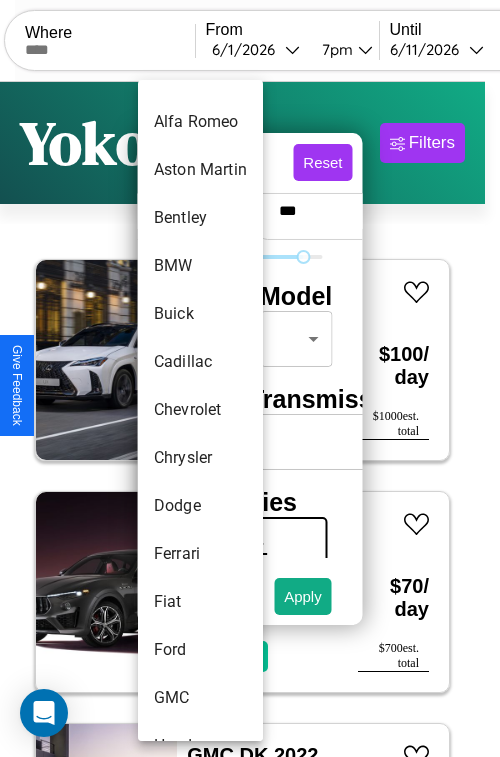 click on "Chevrolet" at bounding box center (200, 410) 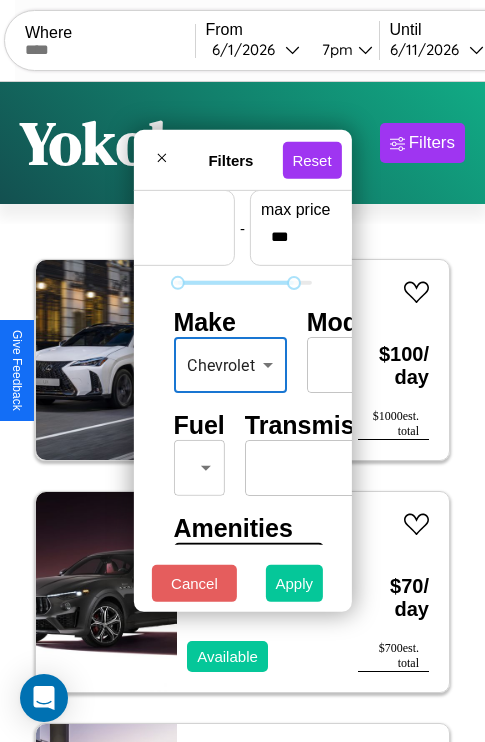 click on "Apply" at bounding box center [295, 583] 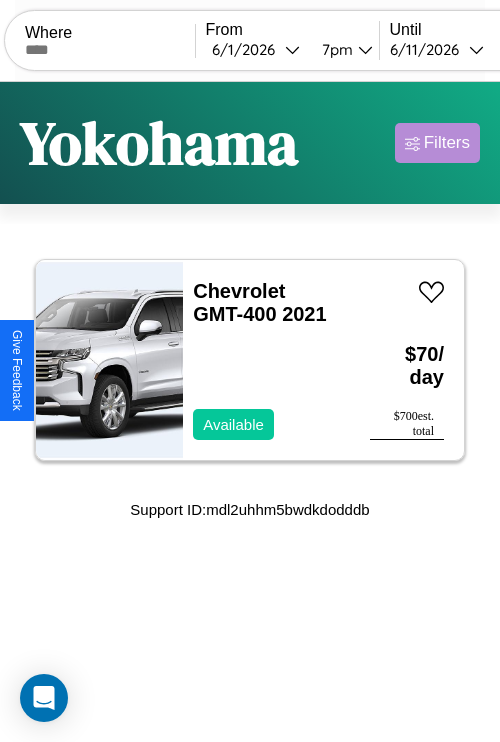 click on "Filters" at bounding box center [447, 143] 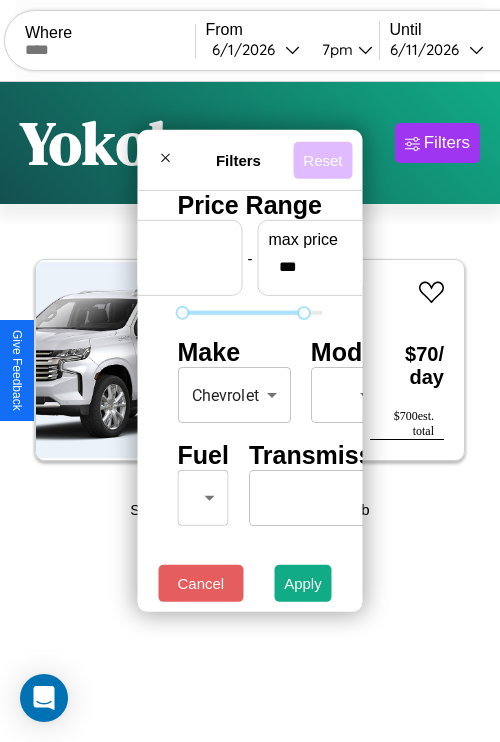 click on "Reset" at bounding box center [322, 159] 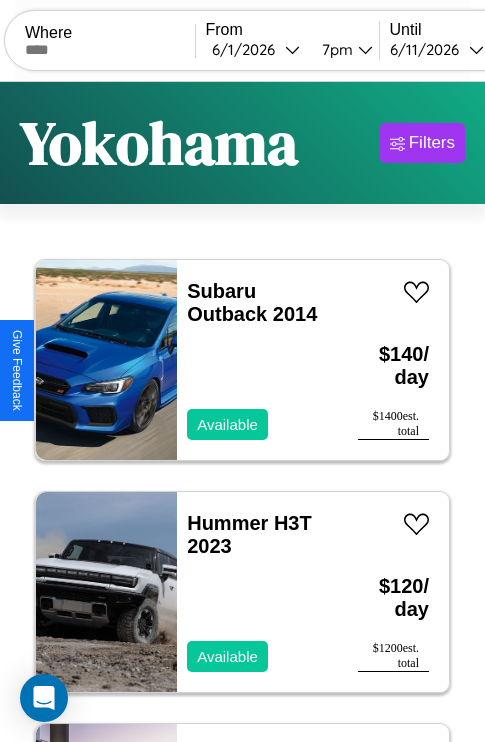 scroll, scrollTop: 79, scrollLeft: 0, axis: vertical 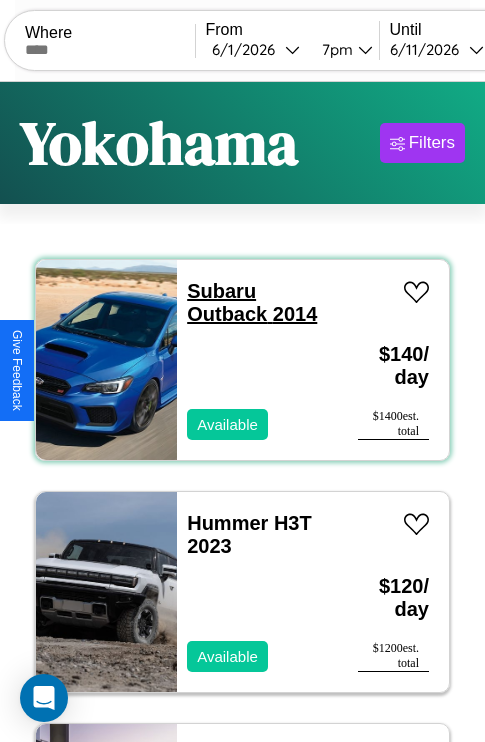 click on "Subaru   Outback   2014" at bounding box center (252, 302) 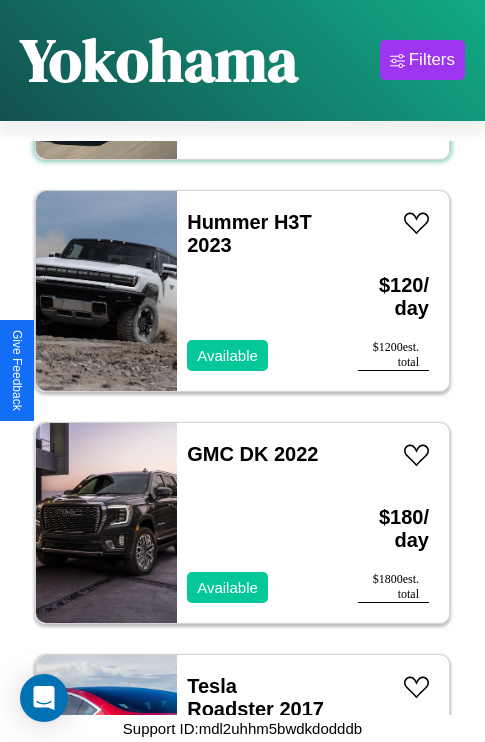 scroll, scrollTop: 307, scrollLeft: 0, axis: vertical 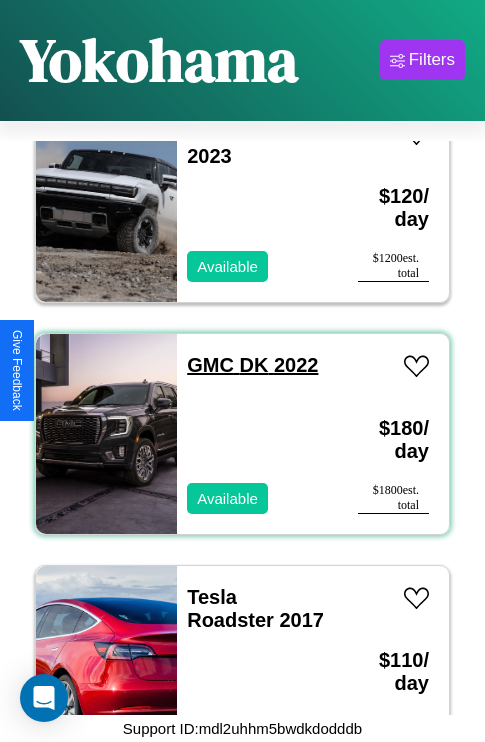 click on "GMC   DK   2022" at bounding box center [252, 365] 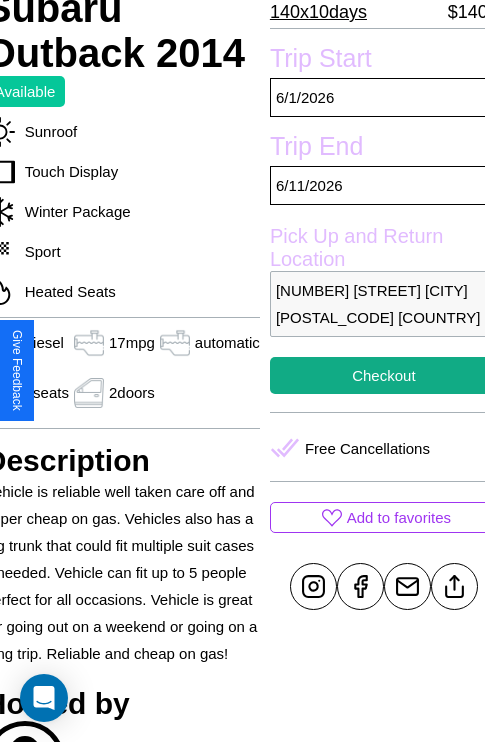 scroll, scrollTop: 481, scrollLeft: 88, axis: both 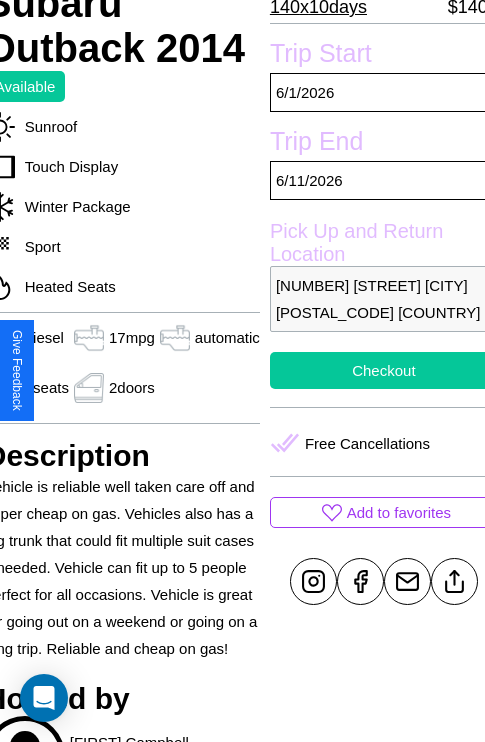 click on "Checkout" at bounding box center [384, 370] 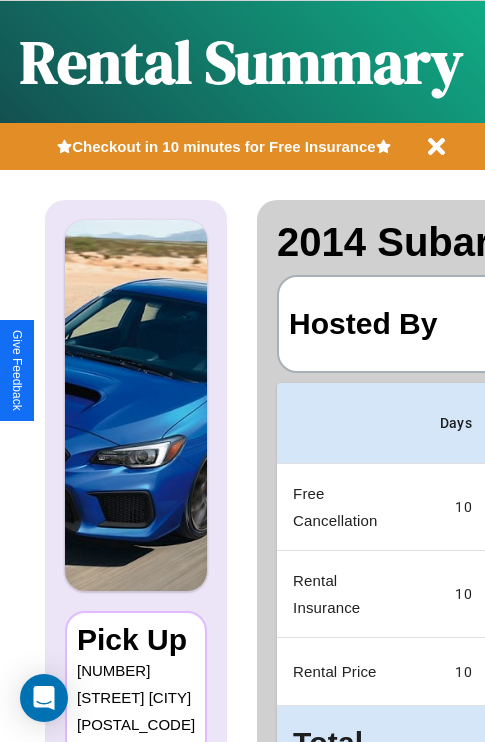 scroll, scrollTop: 0, scrollLeft: 378, axis: horizontal 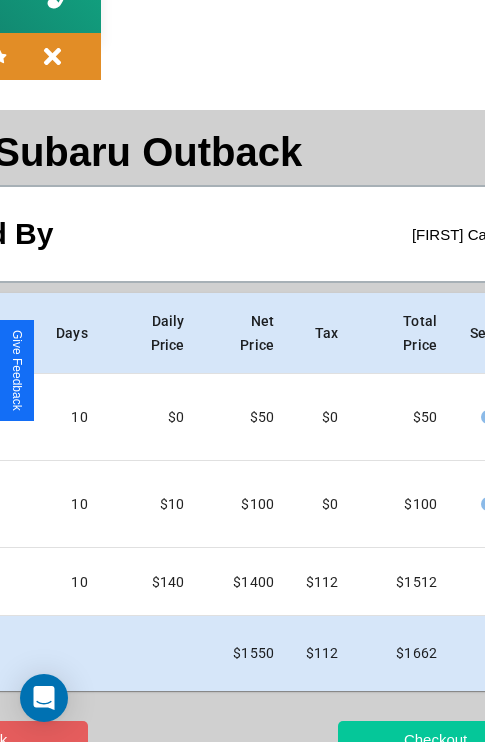click on "Checkout" at bounding box center [435, 739] 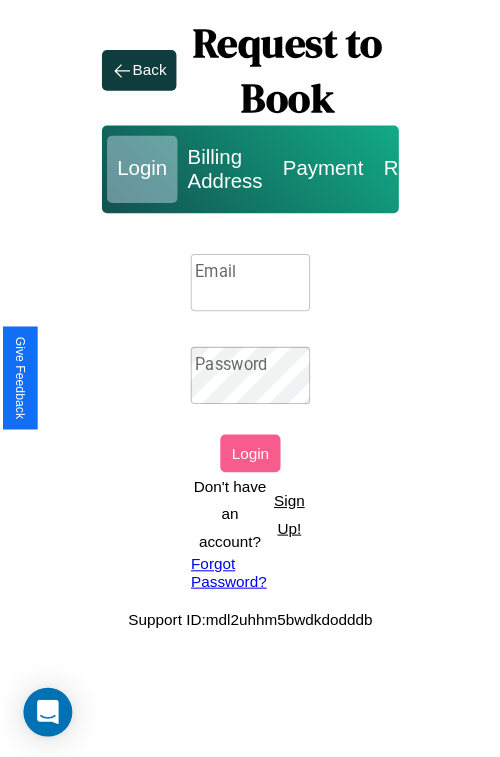 scroll, scrollTop: 0, scrollLeft: 0, axis: both 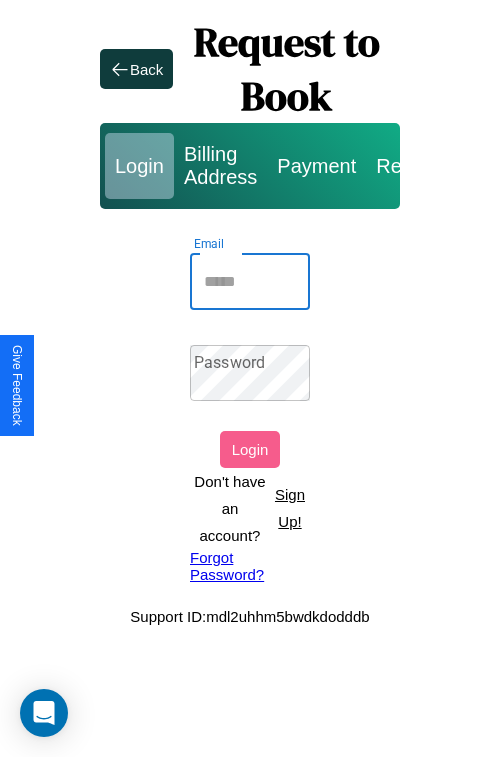 click on "Email" at bounding box center [250, 282] 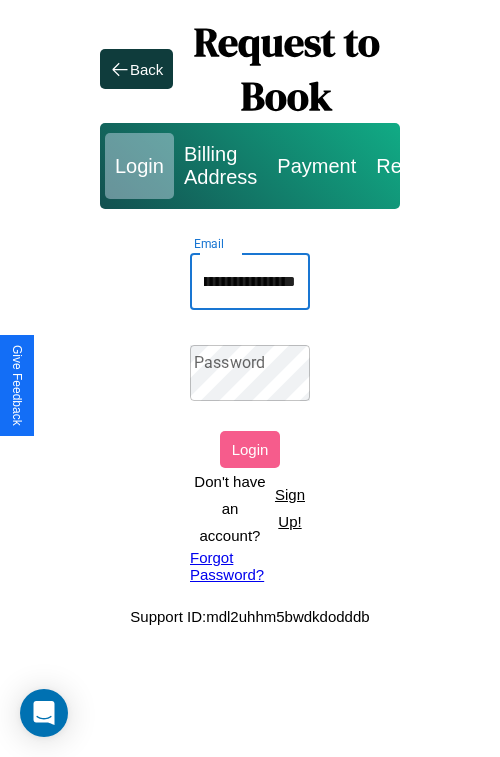 scroll, scrollTop: 0, scrollLeft: 119, axis: horizontal 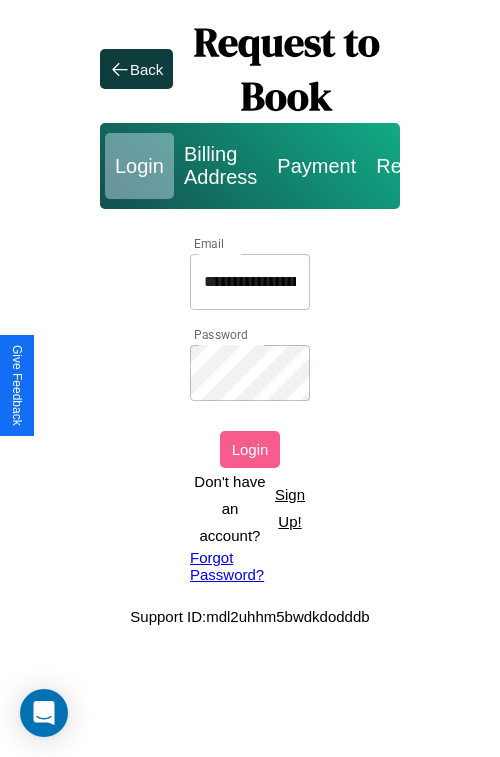 click on "Login" at bounding box center (250, 449) 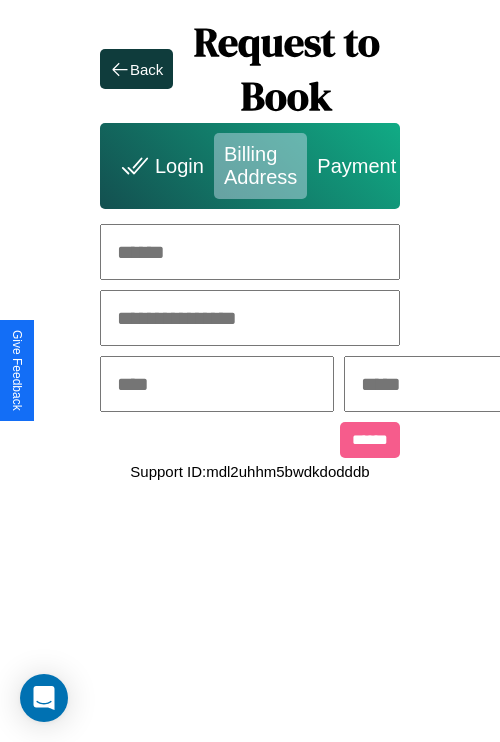 click at bounding box center (250, 252) 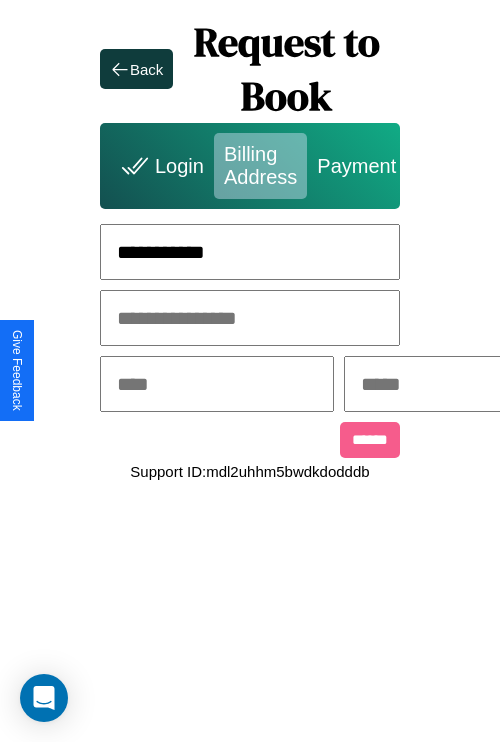 type on "**********" 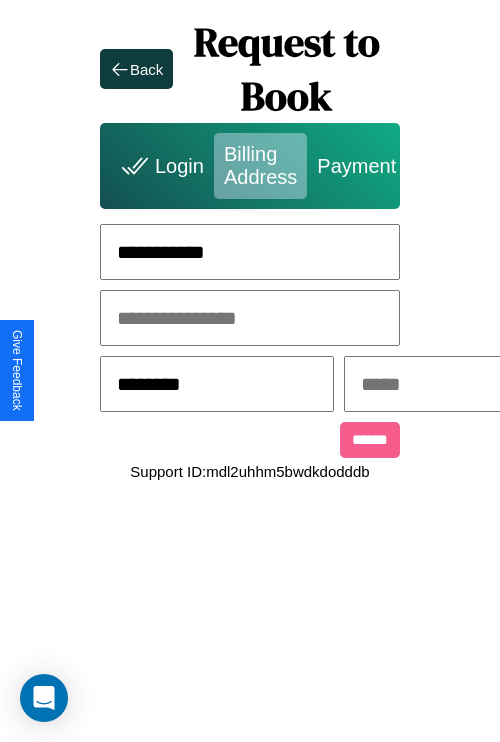 type on "********" 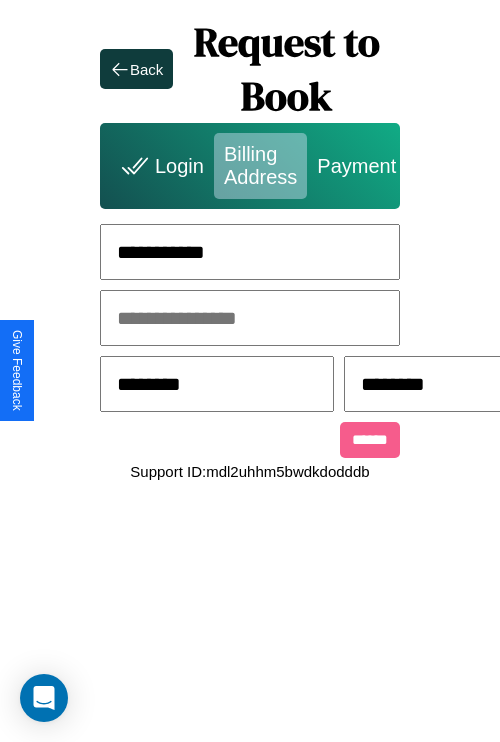 scroll, scrollTop: 0, scrollLeft: 517, axis: horizontal 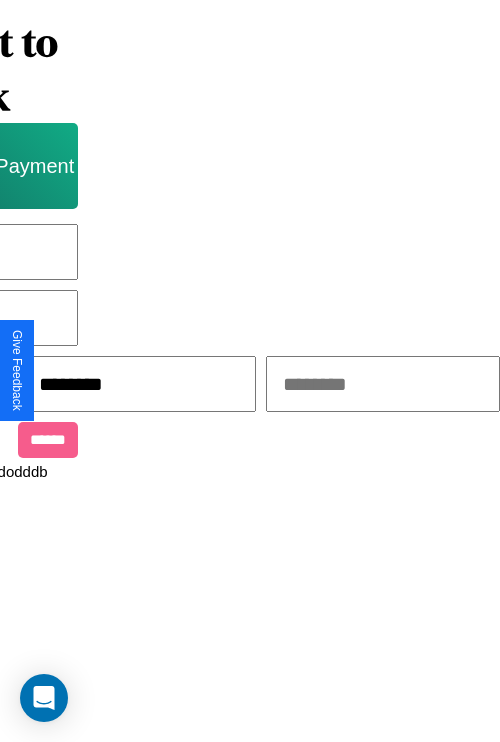 type on "********" 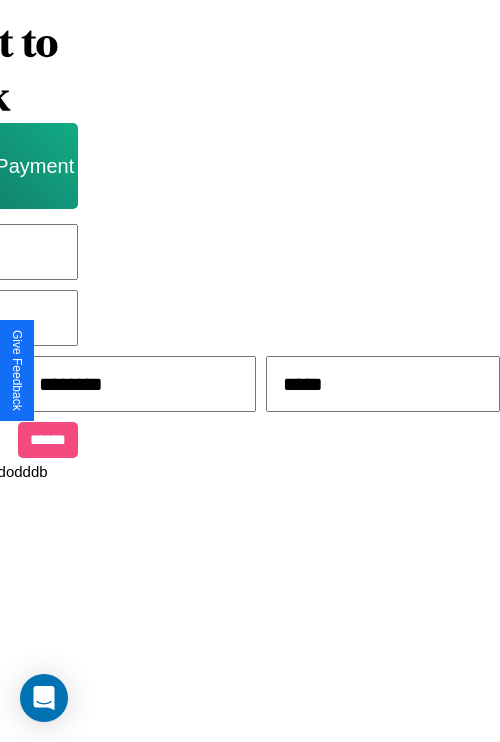 type on "*****" 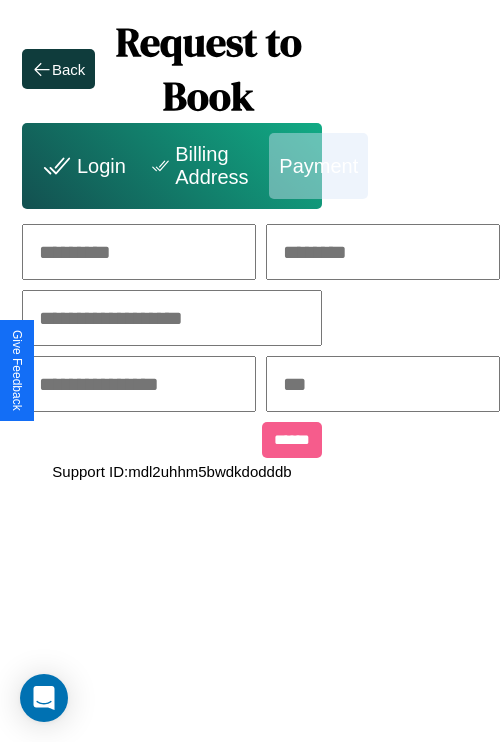scroll, scrollTop: 0, scrollLeft: 208, axis: horizontal 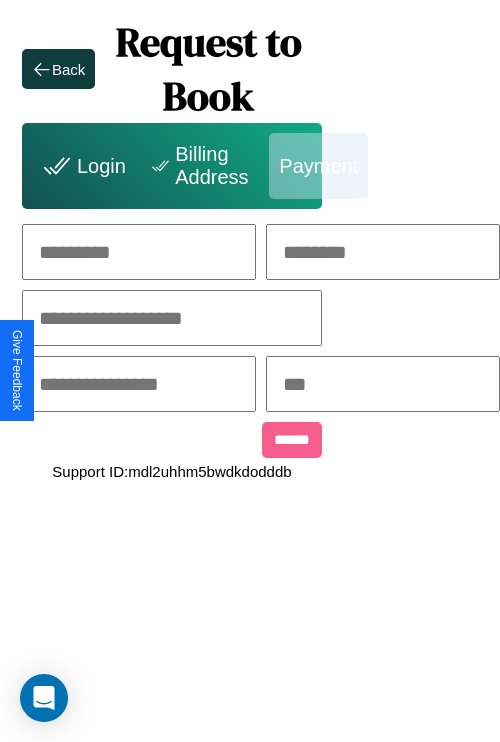 click at bounding box center [139, 252] 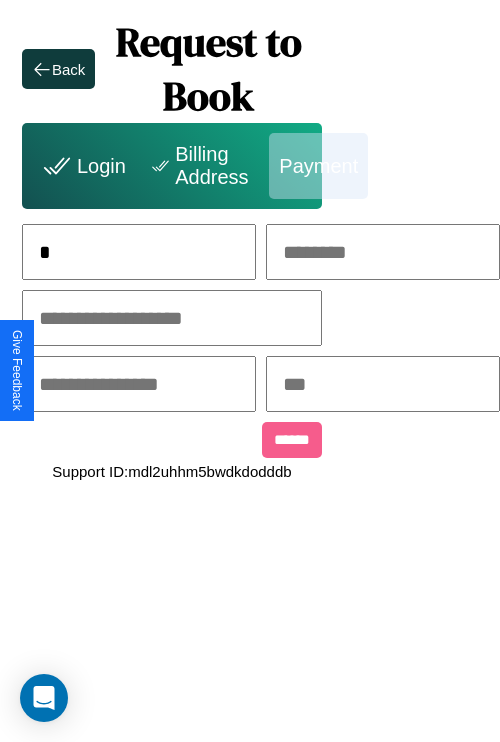 scroll, scrollTop: 0, scrollLeft: 130, axis: horizontal 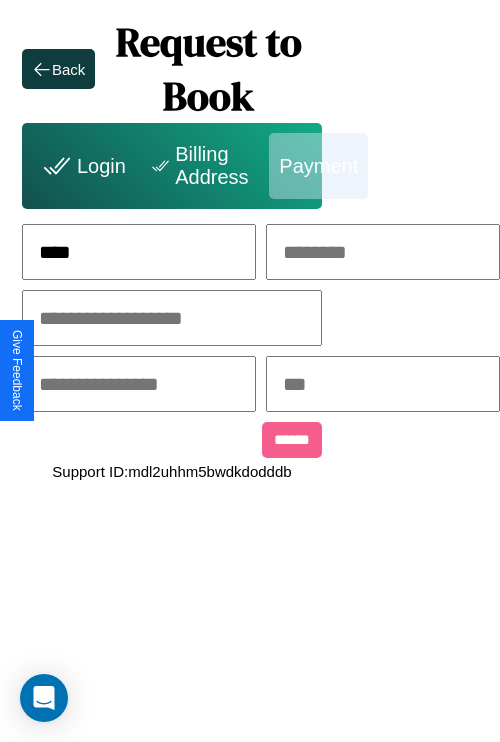 type on "****" 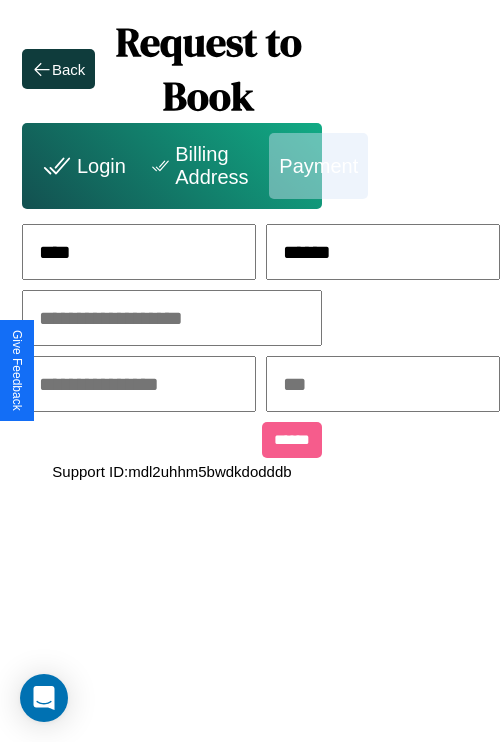 type on "******" 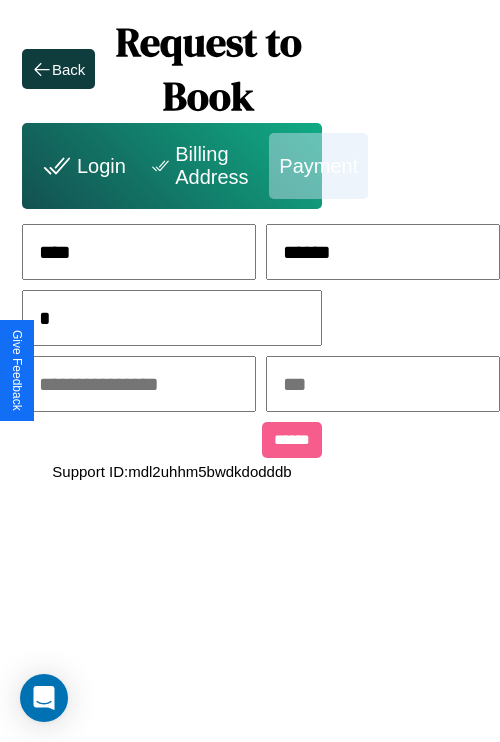 scroll, scrollTop: 0, scrollLeft: 128, axis: horizontal 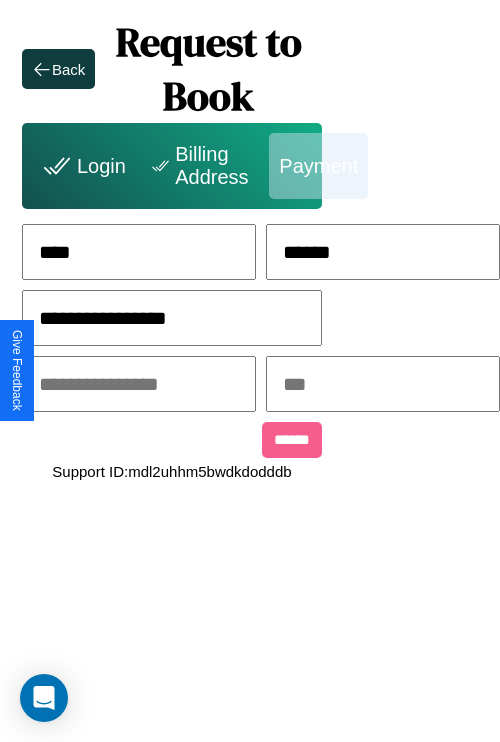 type on "**********" 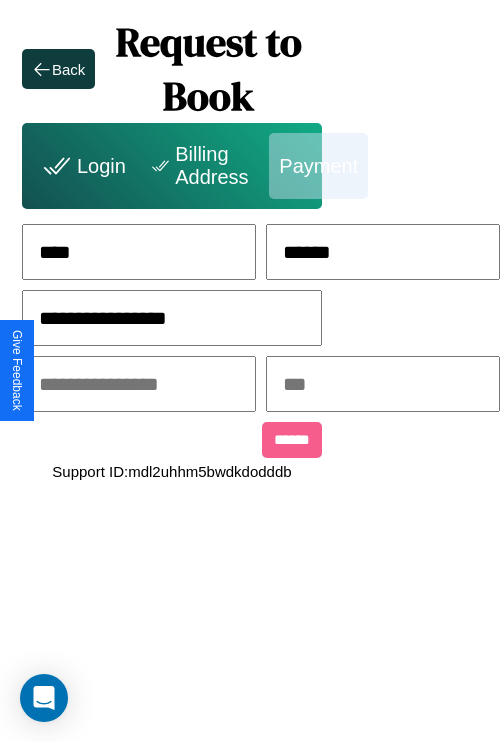 click at bounding box center [139, 384] 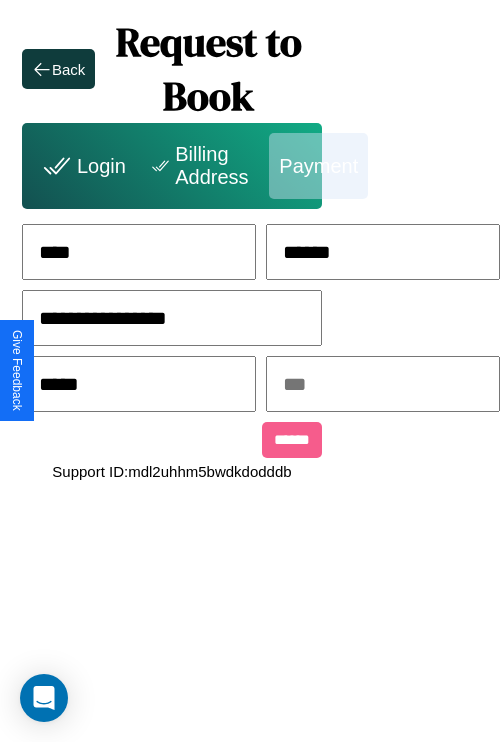 type on "*****" 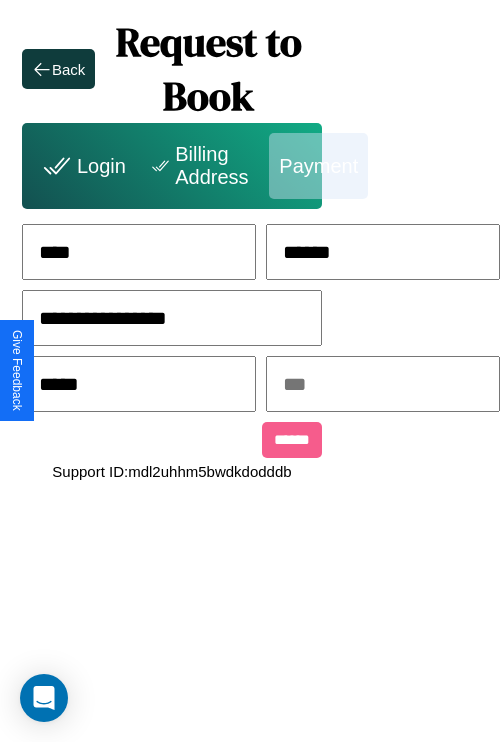 click at bounding box center [383, 384] 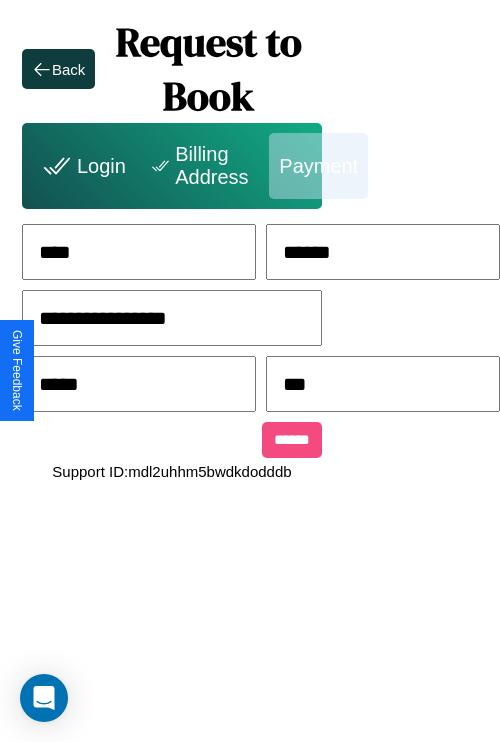 type on "***" 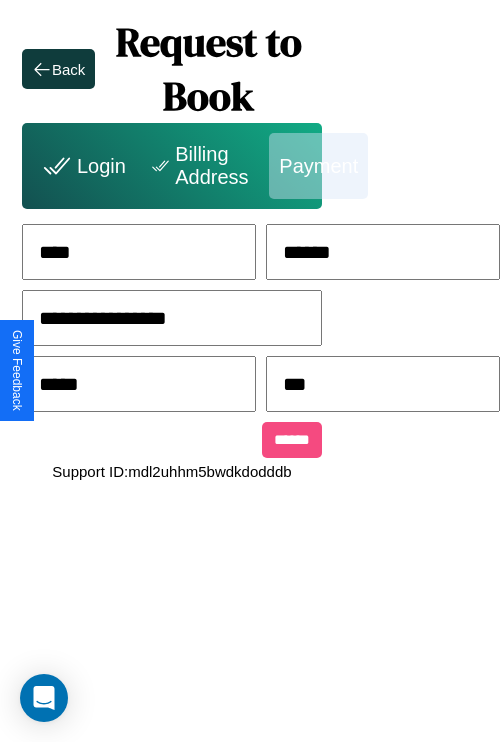 click on "******" at bounding box center (292, 440) 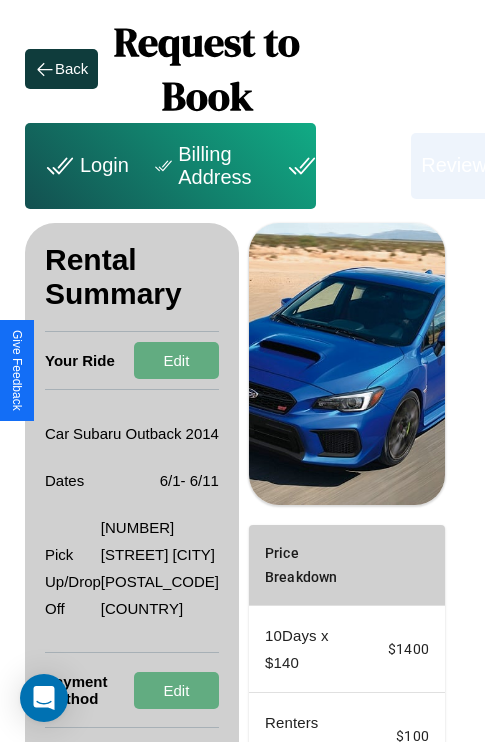 scroll, scrollTop: 301, scrollLeft: 72, axis: both 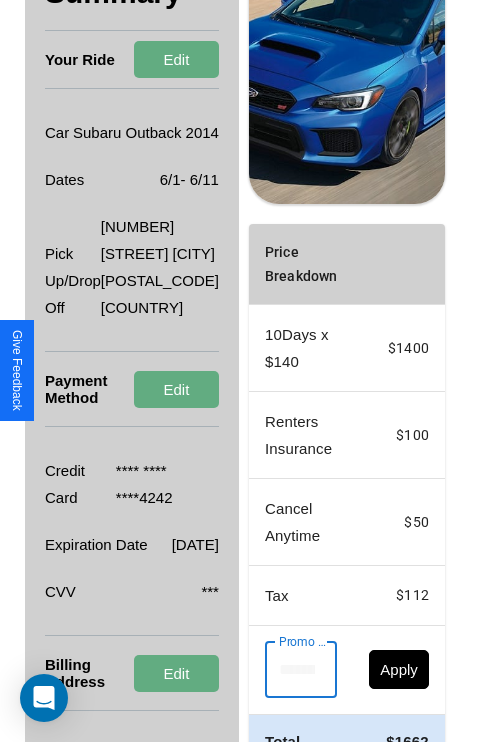 click on "Promo Code" at bounding box center [290, 670] 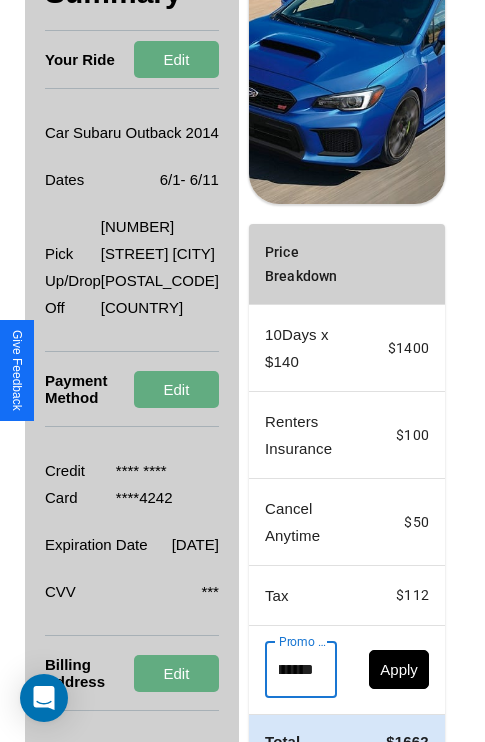 scroll, scrollTop: 0, scrollLeft: 71, axis: horizontal 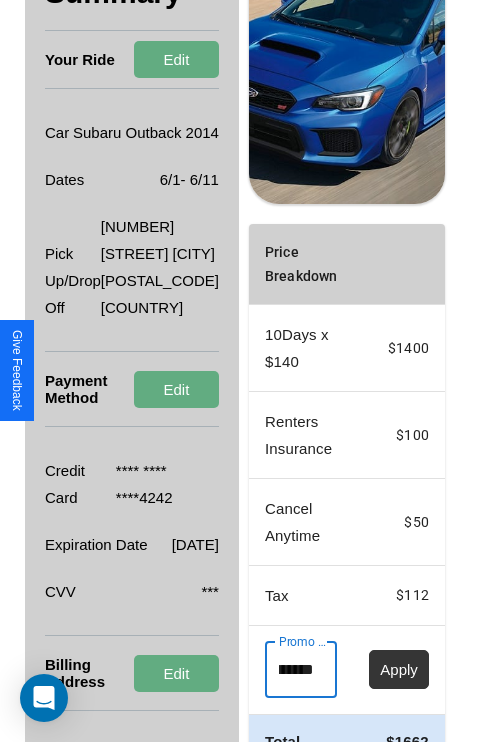 type on "**********" 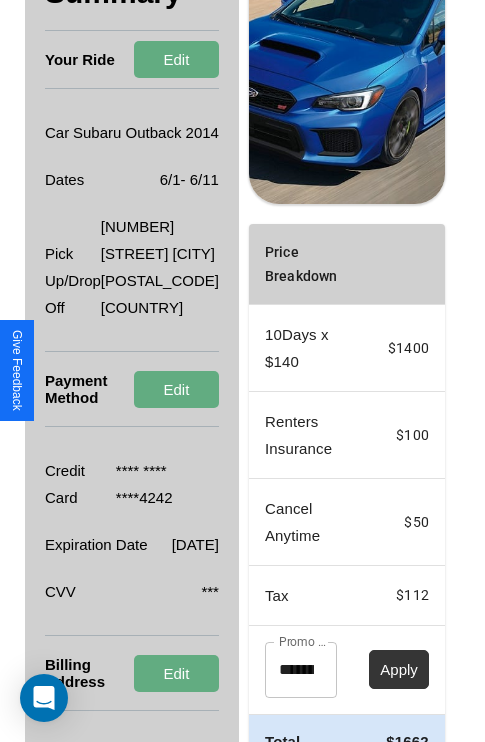 click on "Apply" at bounding box center [399, 669] 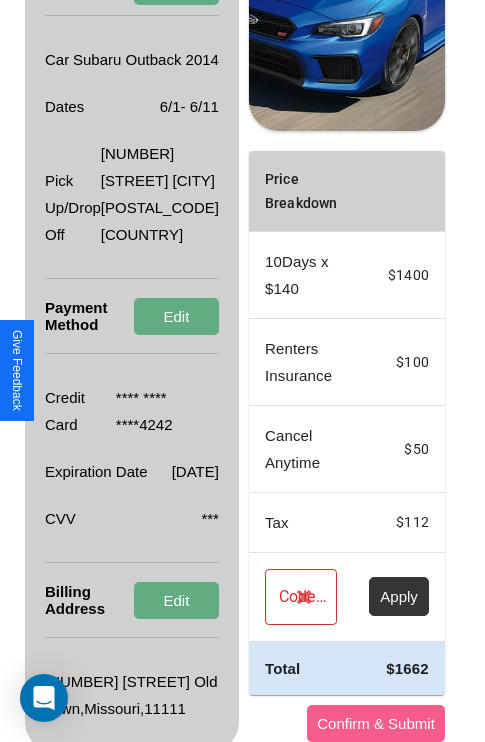 scroll, scrollTop: 455, scrollLeft: 72, axis: both 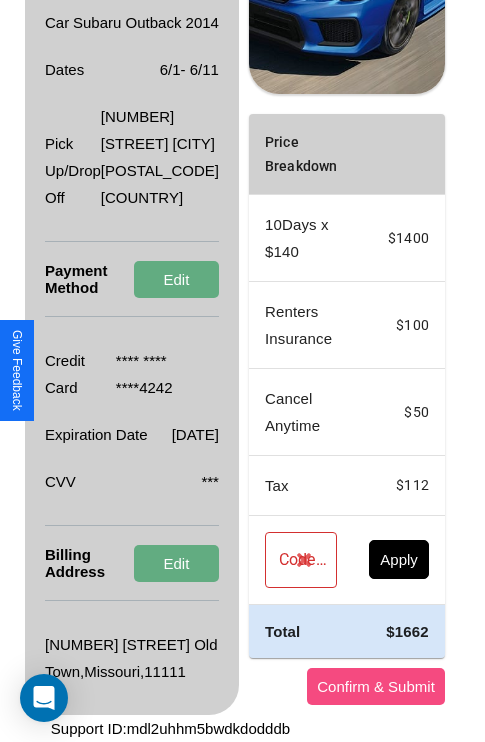 click on "Confirm & Submit" at bounding box center (376, 686) 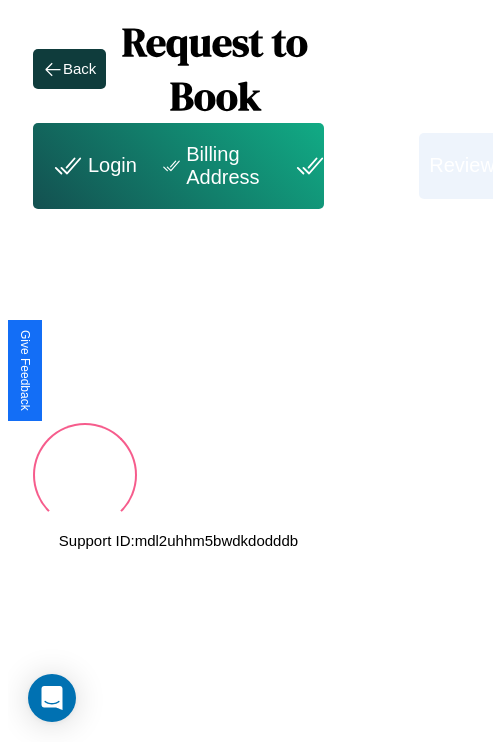scroll, scrollTop: 0, scrollLeft: 72, axis: horizontal 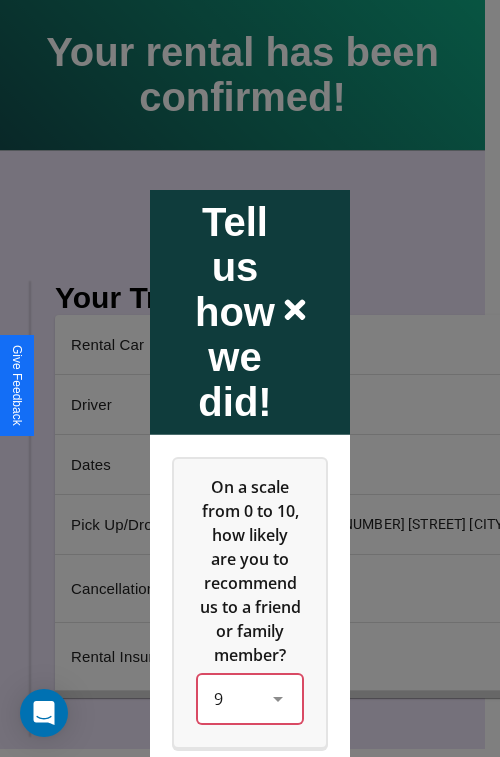 click on "9" at bounding box center (250, 698) 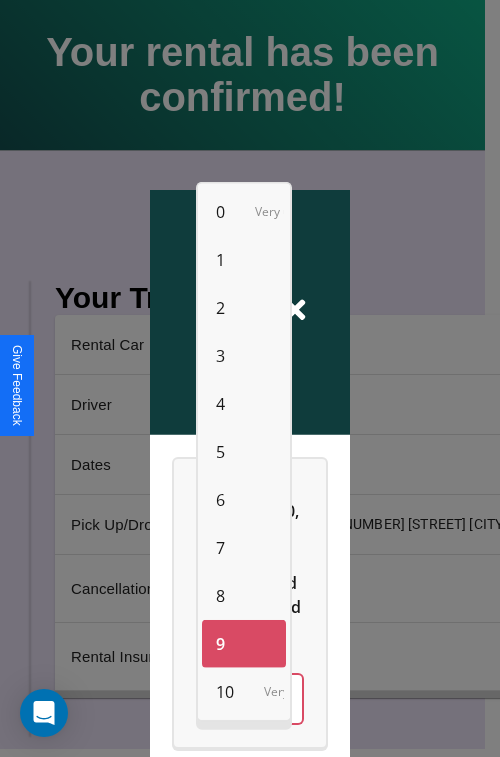 click on "10" at bounding box center [225, 692] 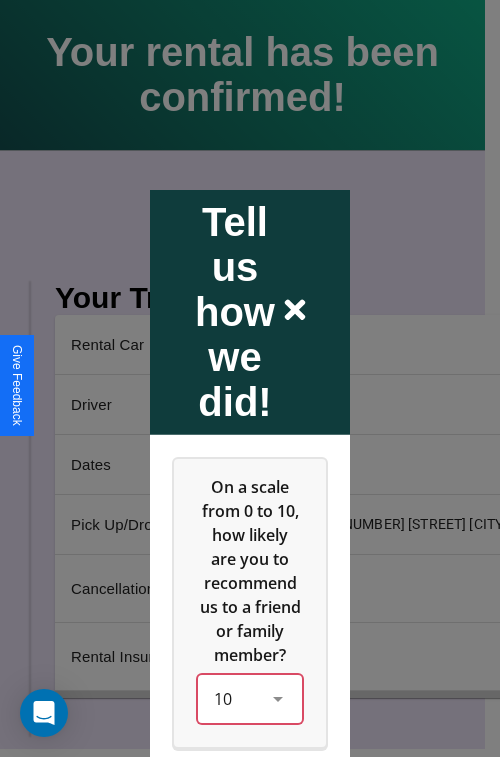 scroll, scrollTop: 286, scrollLeft: 0, axis: vertical 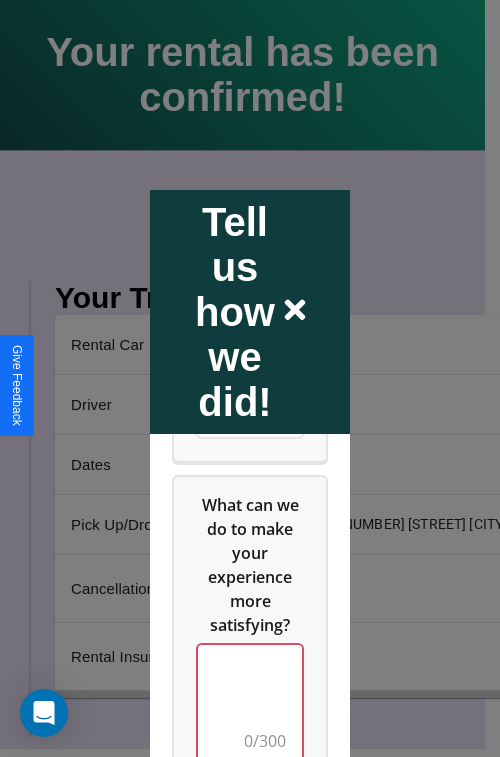 click at bounding box center (250, 704) 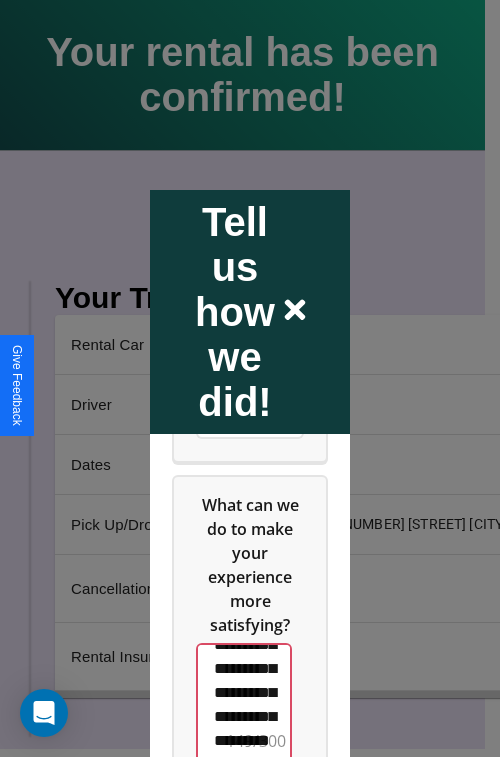 scroll, scrollTop: 636, scrollLeft: 0, axis: vertical 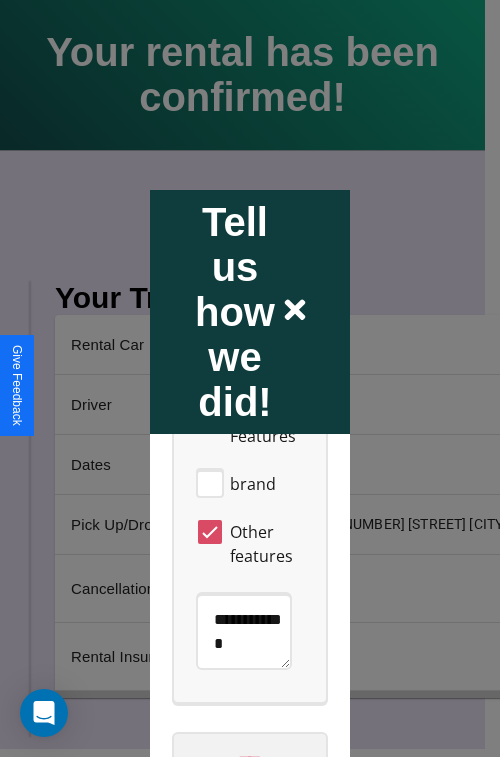 type on "**********" 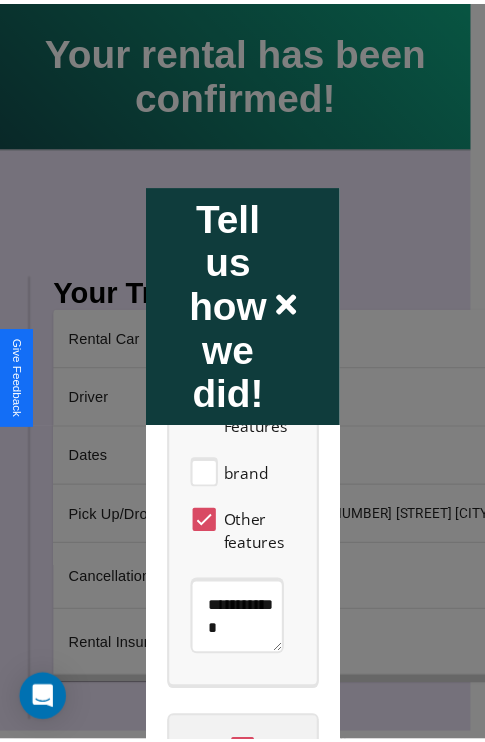scroll, scrollTop: 0, scrollLeft: 0, axis: both 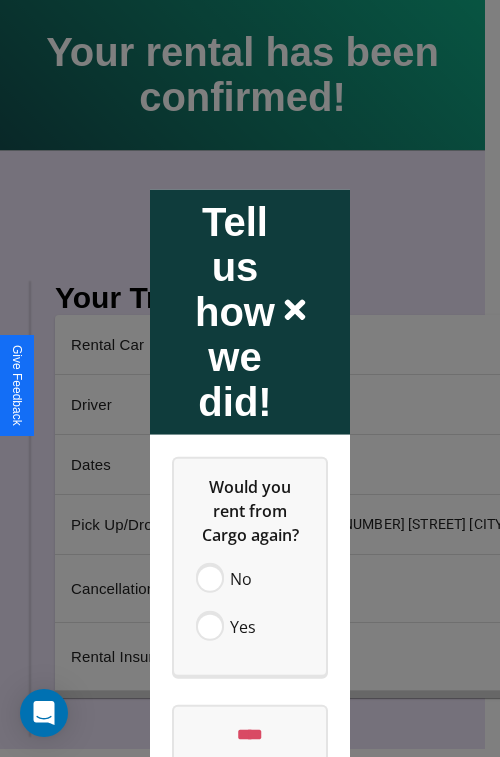 click at bounding box center [250, 378] 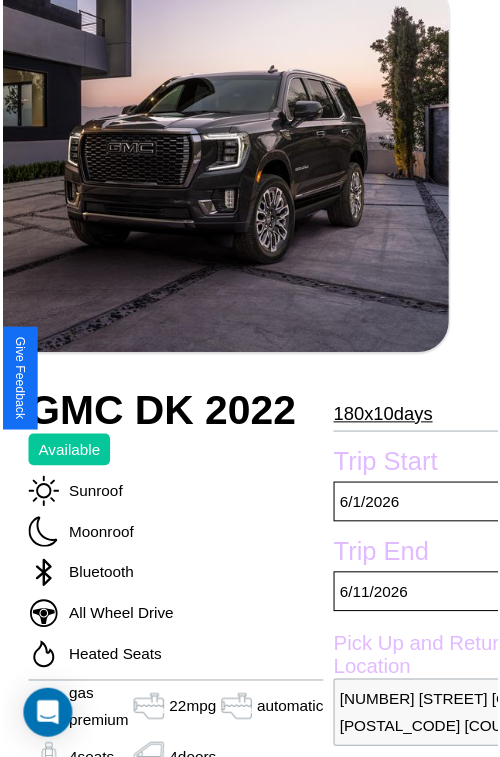 scroll, scrollTop: 220, scrollLeft: 107, axis: both 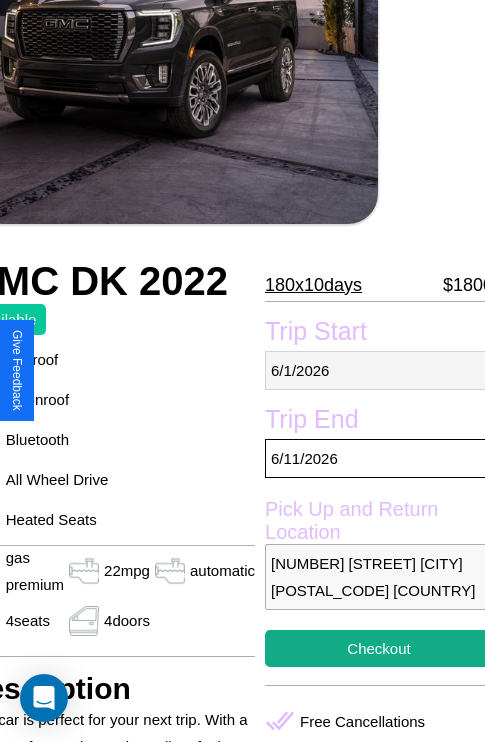 click on "6 / 1 / 2026" at bounding box center [379, 370] 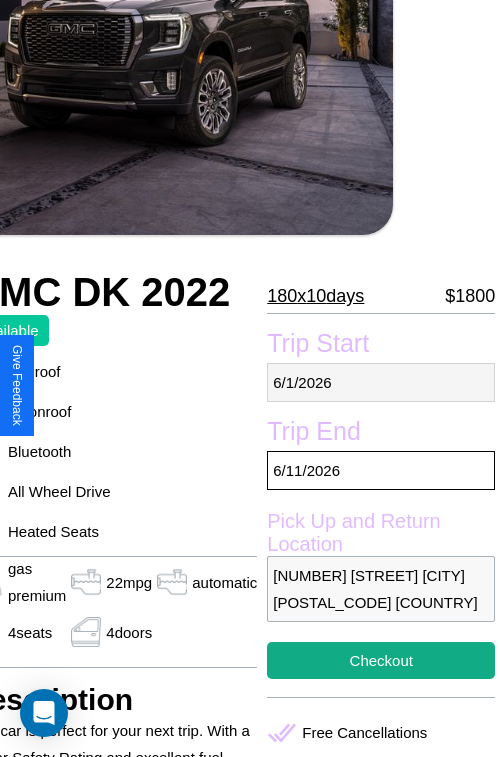 select on "*" 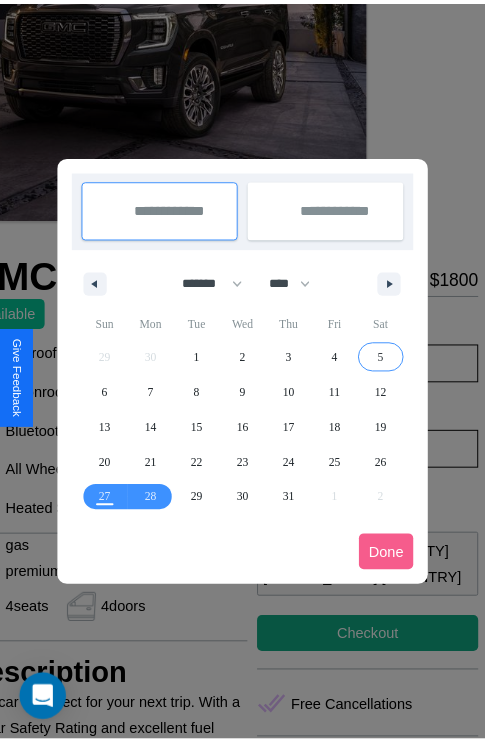 scroll, scrollTop: 0, scrollLeft: 107, axis: horizontal 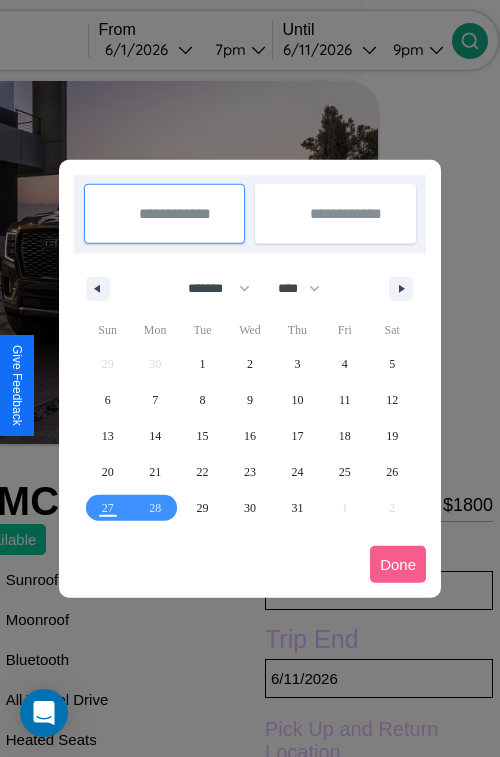 click at bounding box center (250, 378) 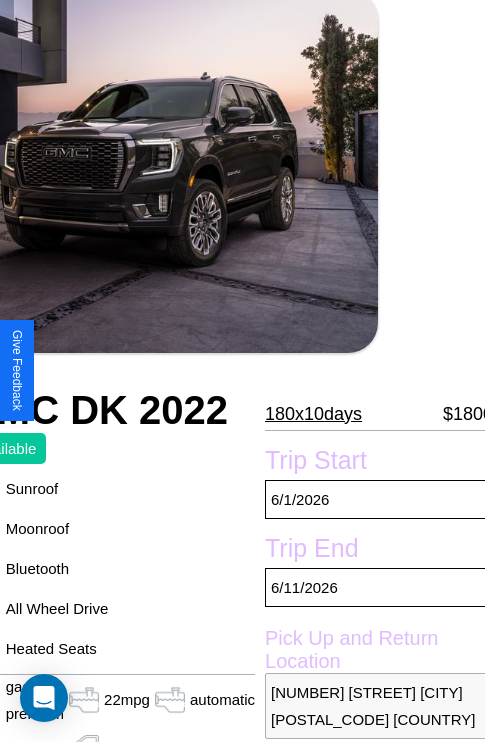 scroll, scrollTop: 134, scrollLeft: 107, axis: both 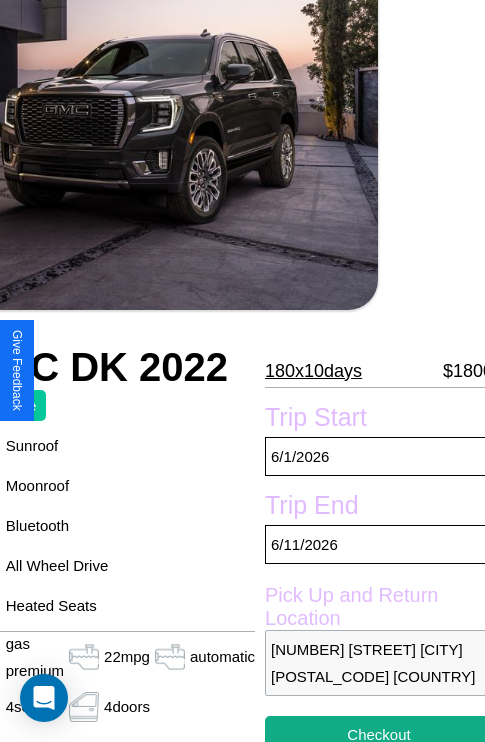 click on "180  x  10  days" at bounding box center [313, 371] 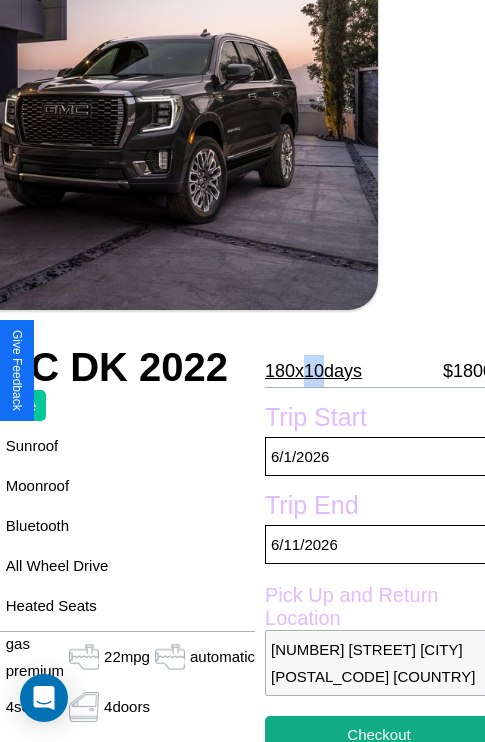click on "180  x  10  days" at bounding box center [313, 371] 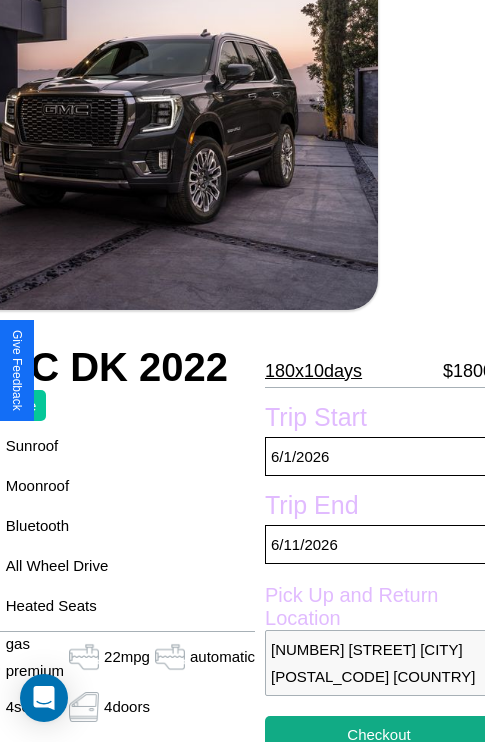 click on "180  x  10  days" at bounding box center [313, 371] 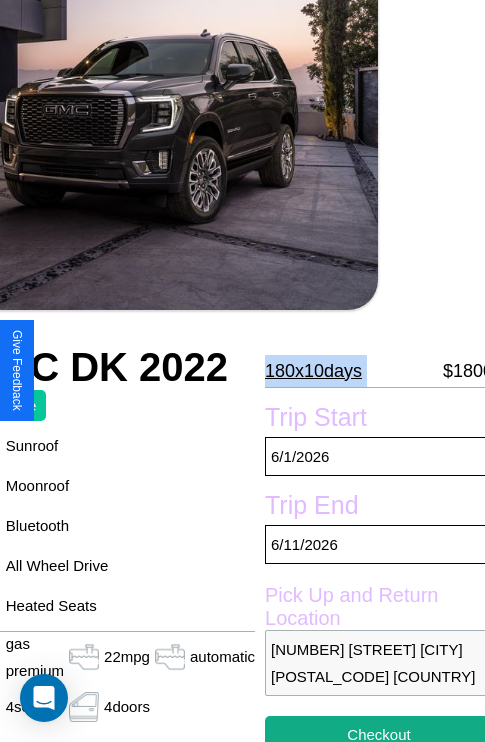 click on "180  x  10  days" at bounding box center (313, 371) 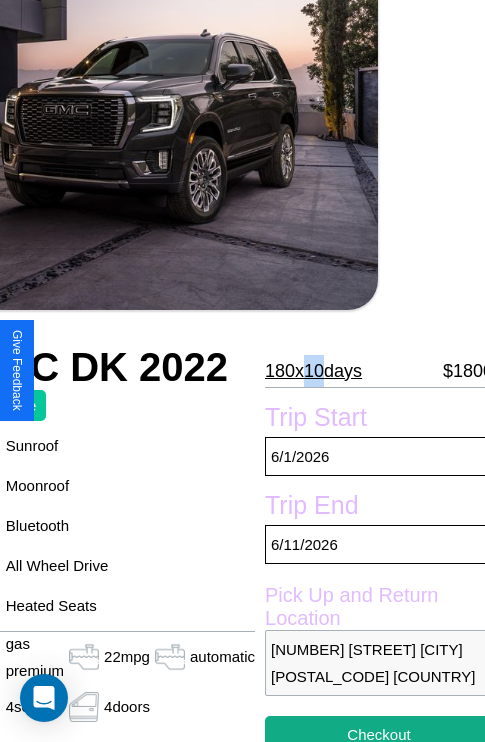 click on "180  x  10  days" at bounding box center [313, 371] 